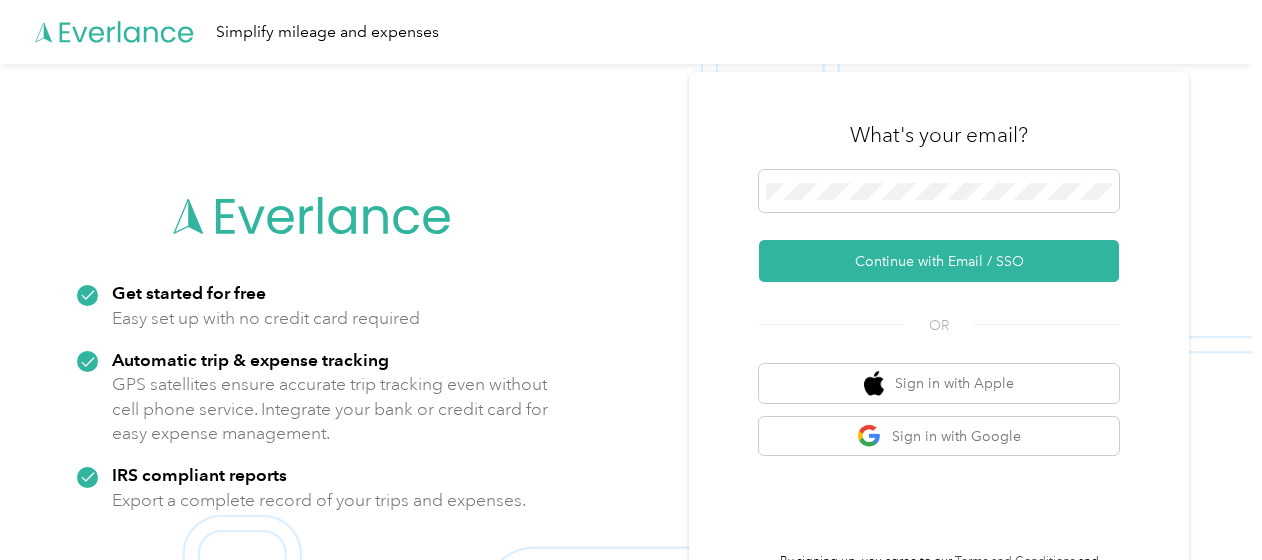 scroll, scrollTop: 0, scrollLeft: 0, axis: both 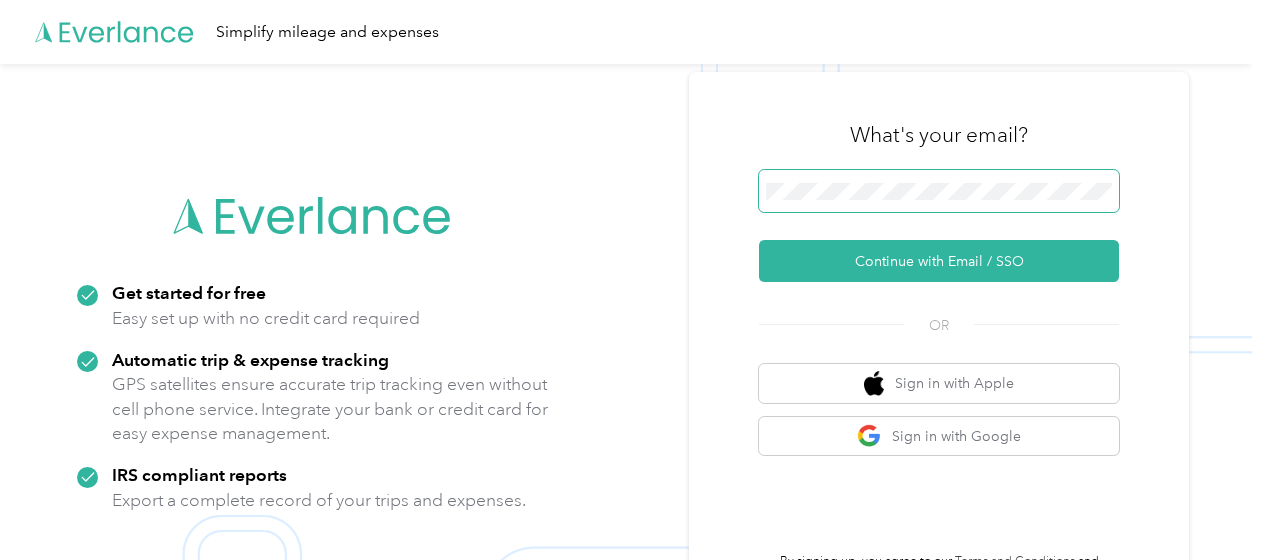 click at bounding box center (939, 191) 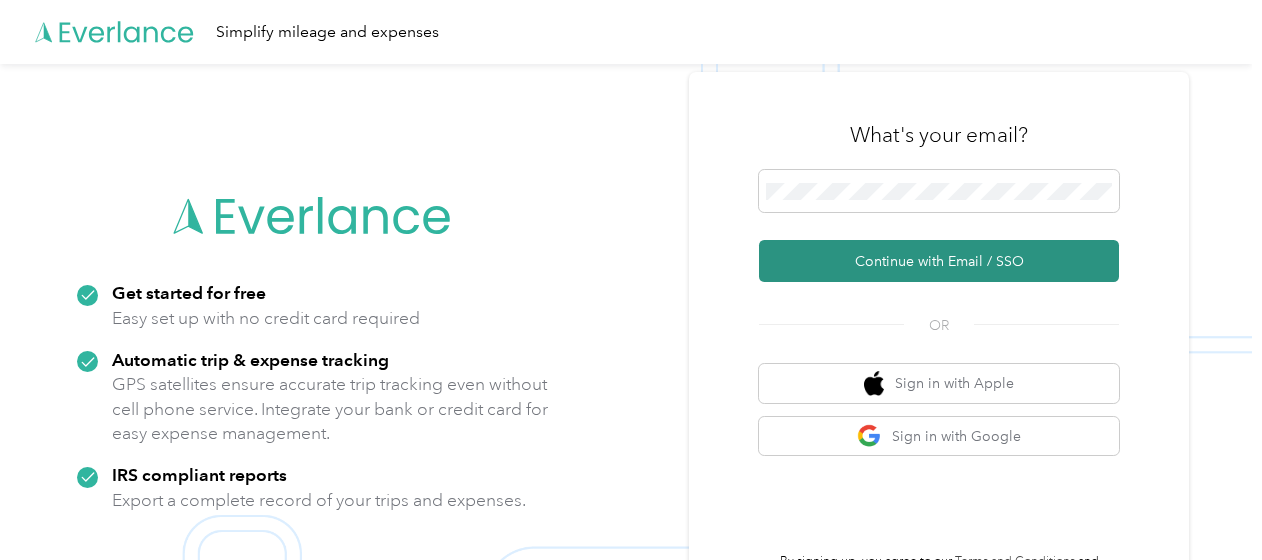 click on "Continue with Email / SSO" at bounding box center [939, 261] 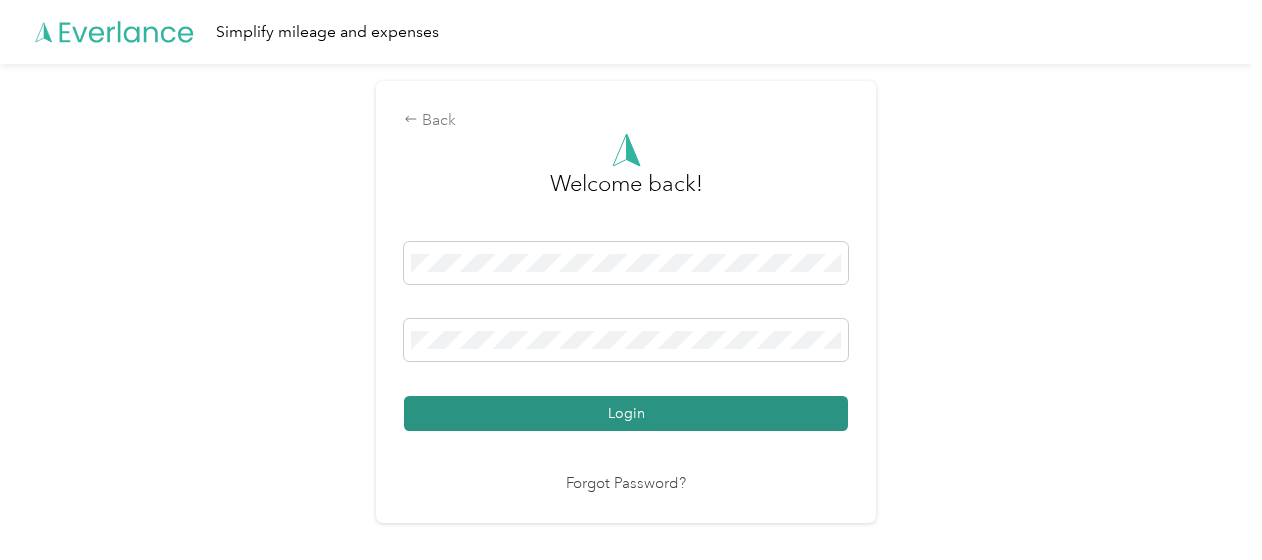 click on "Login" at bounding box center (626, 413) 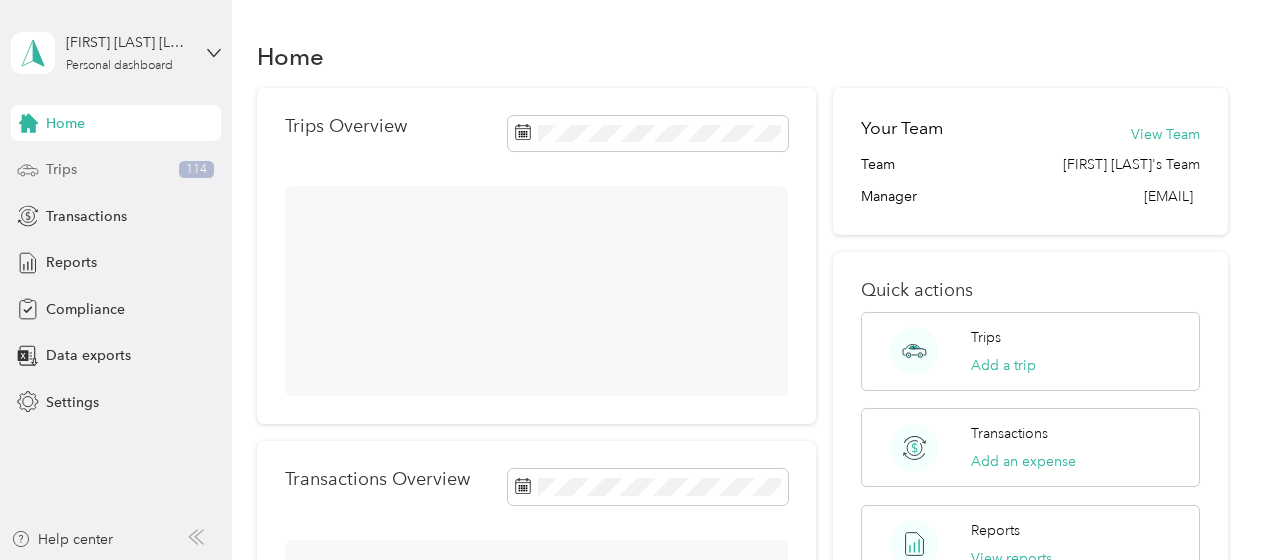 click on "Trips" at bounding box center [61, 169] 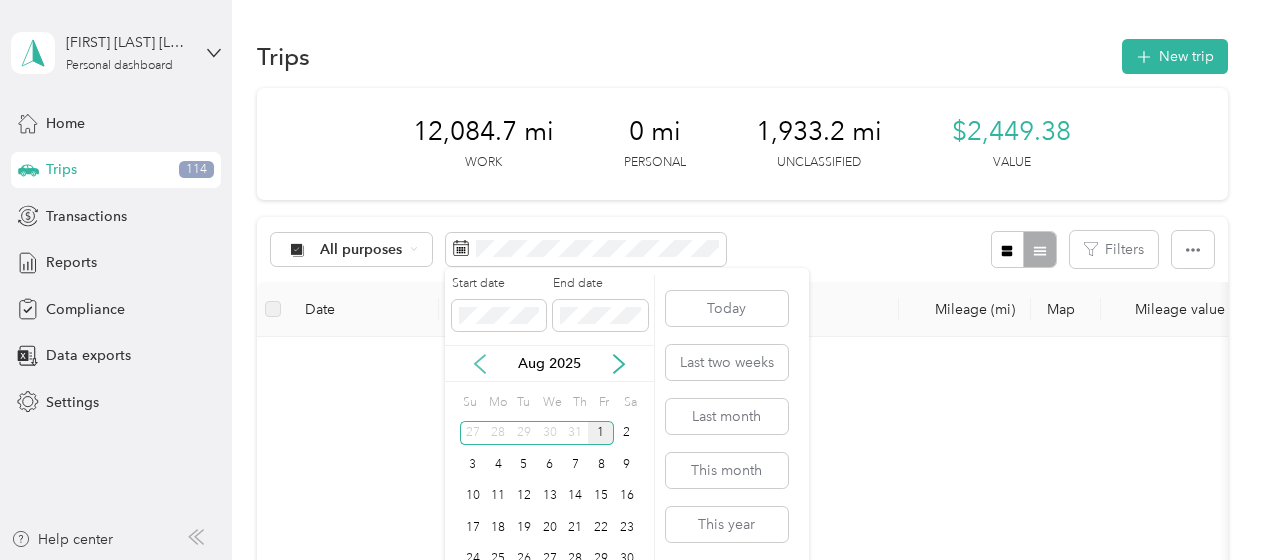 click 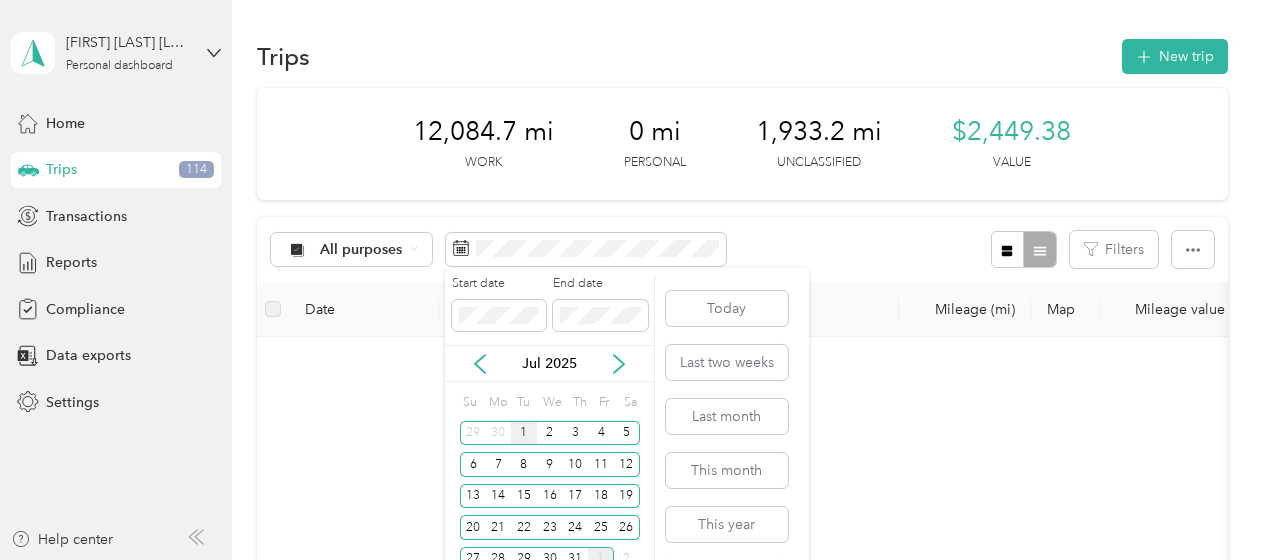 click on "1" at bounding box center (524, 433) 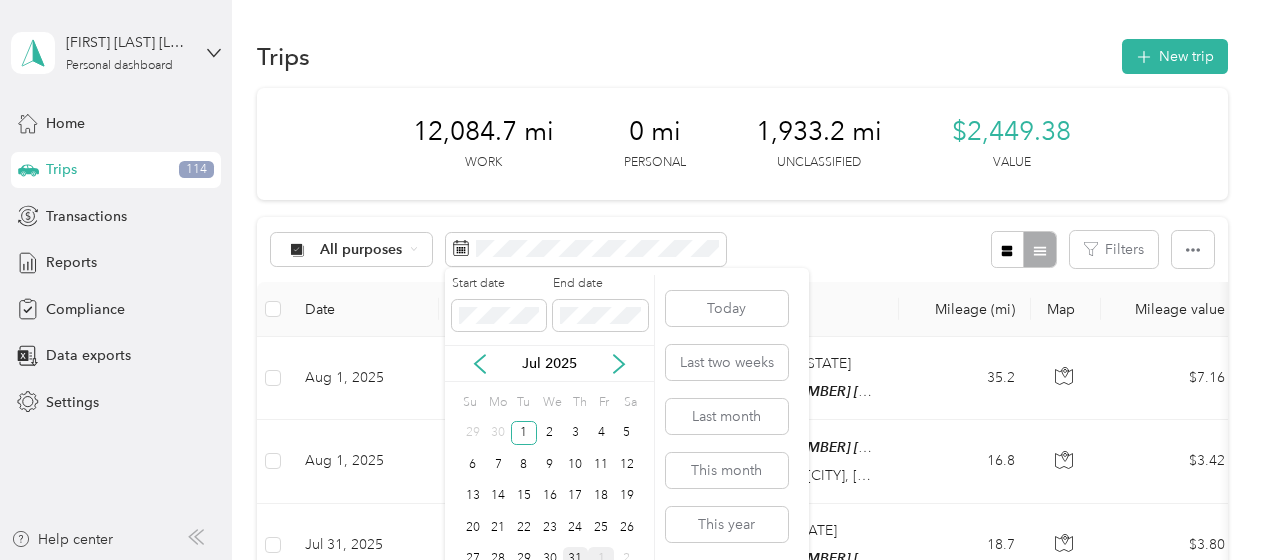 click on "31" at bounding box center (576, 559) 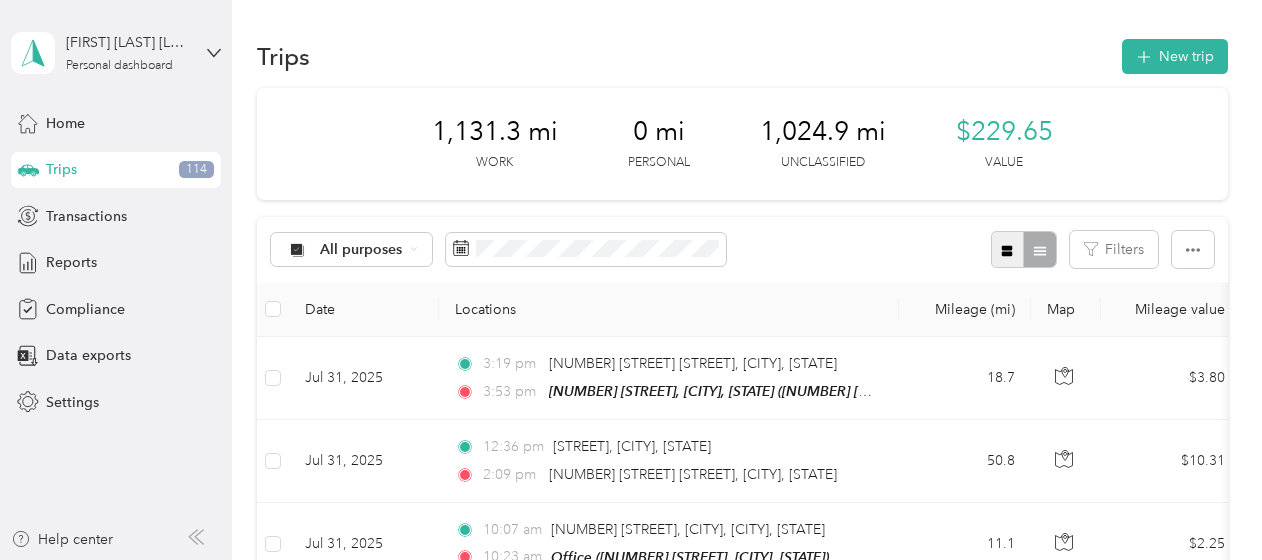 click at bounding box center (1007, 249) 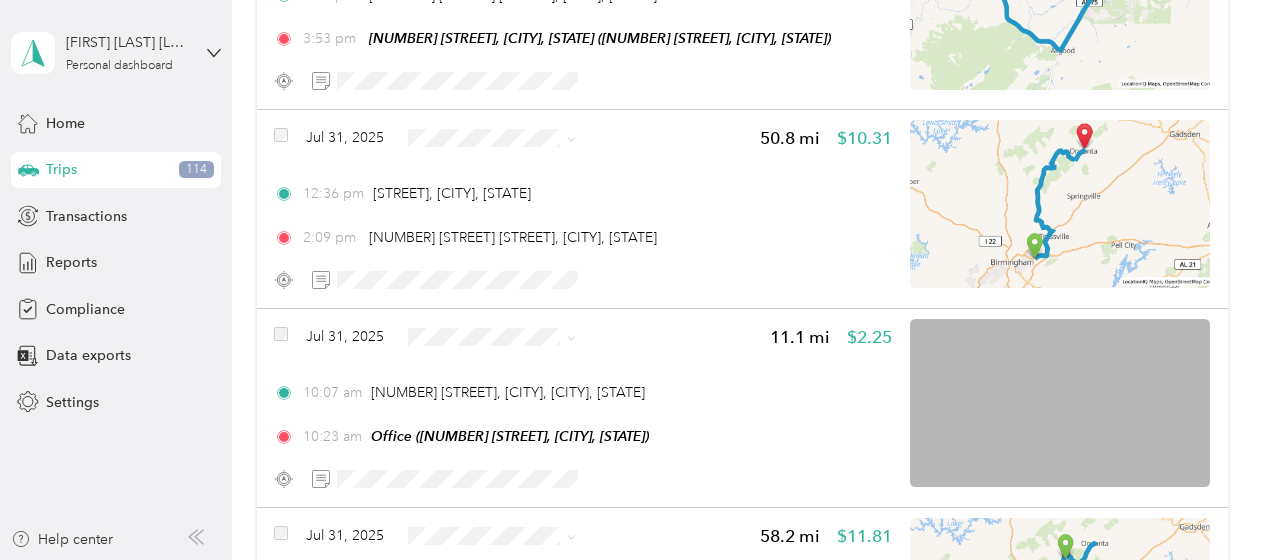 scroll, scrollTop: 378, scrollLeft: 0, axis: vertical 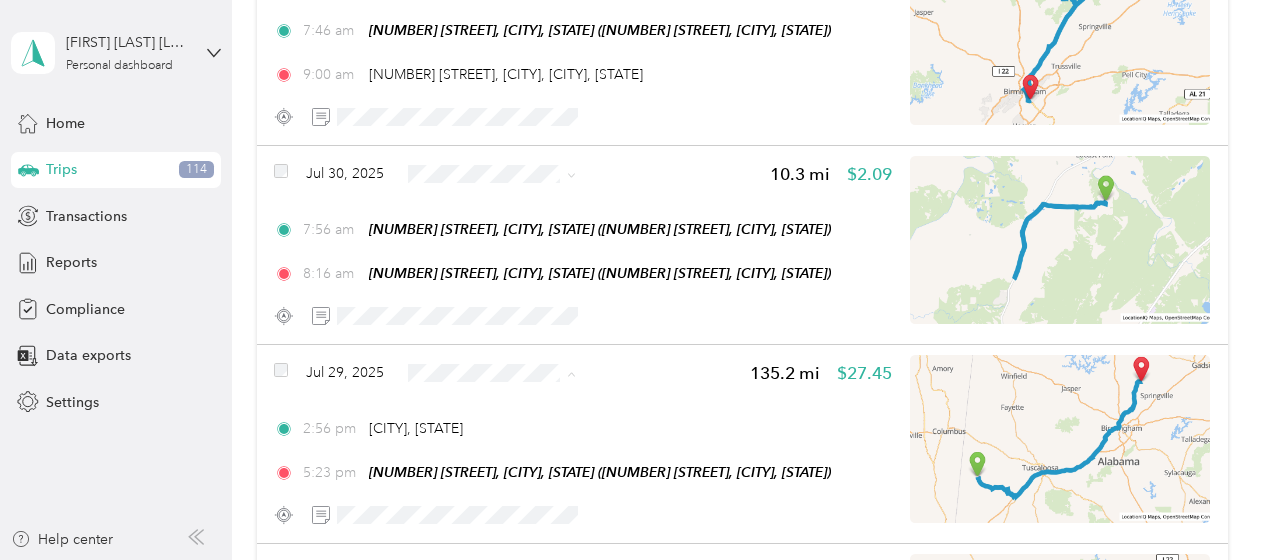 click on "Sales Call" at bounding box center (509, 408) 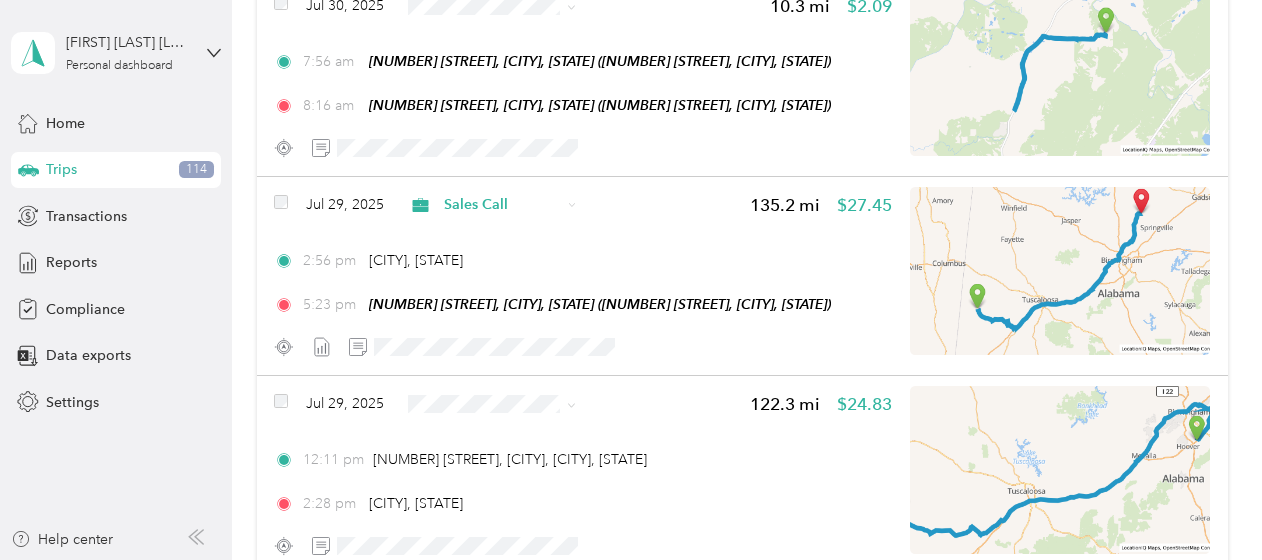 scroll, scrollTop: 1107, scrollLeft: 0, axis: vertical 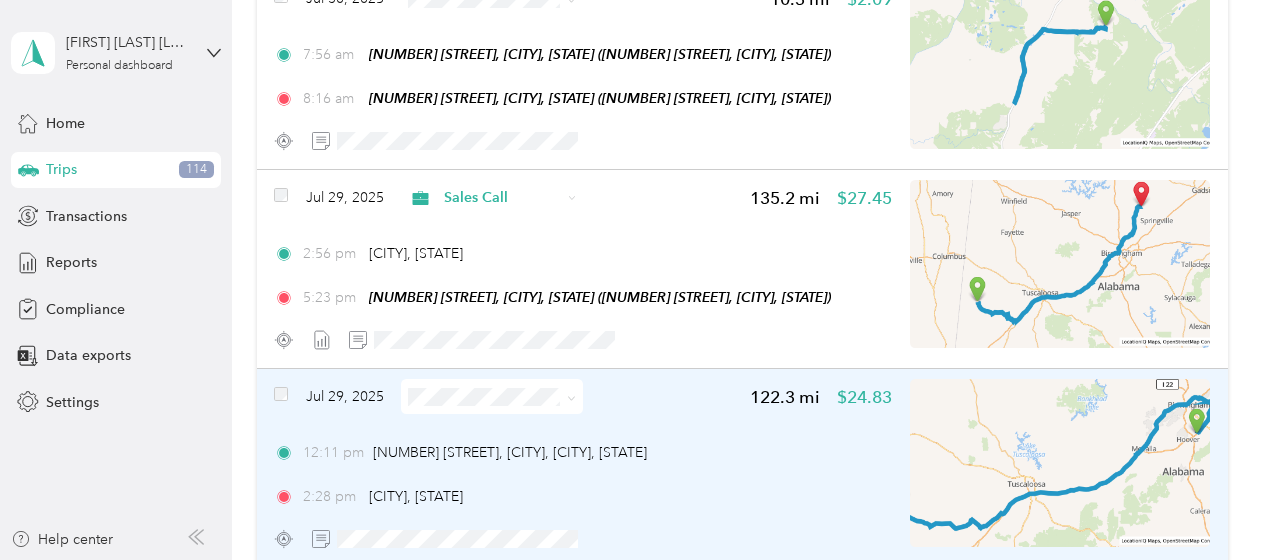 click at bounding box center (492, 396) 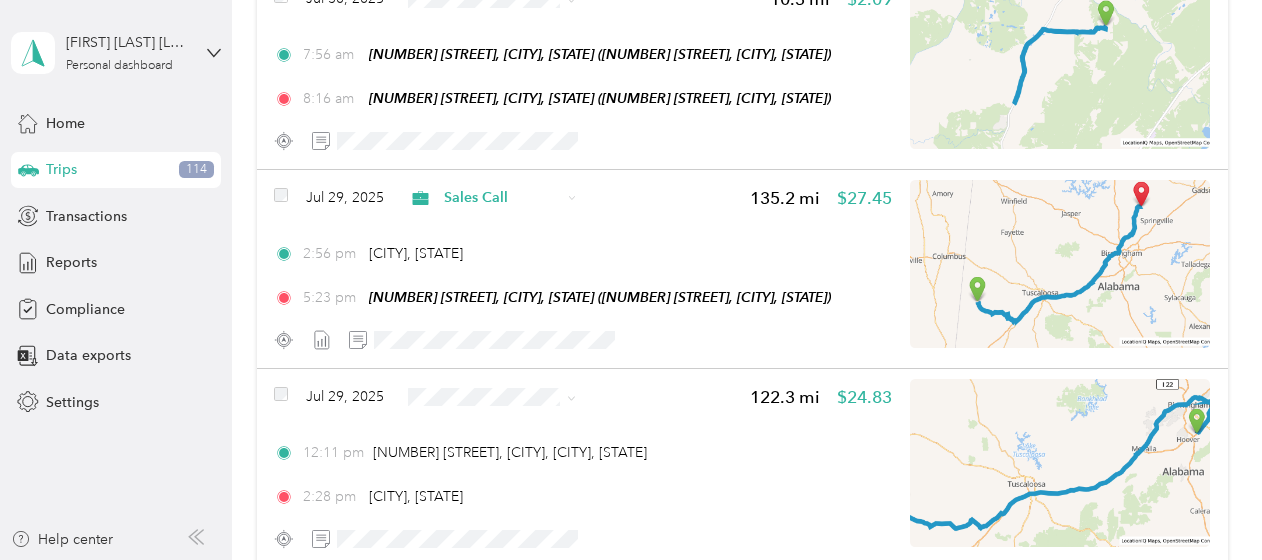 click on "Sales Call" at bounding box center [509, 425] 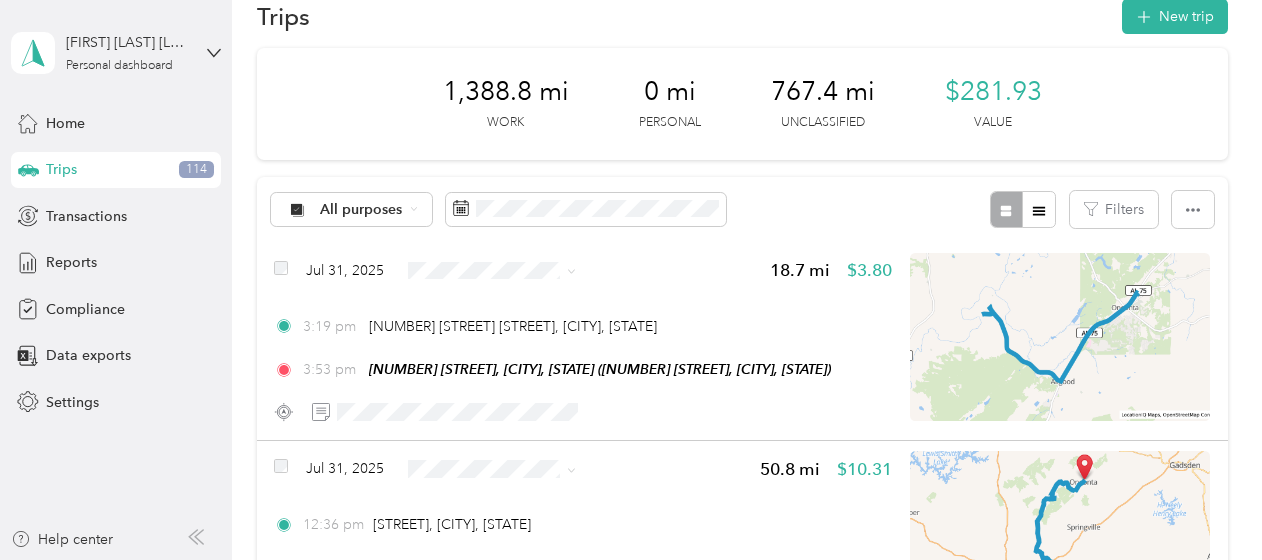 scroll, scrollTop: 0, scrollLeft: 0, axis: both 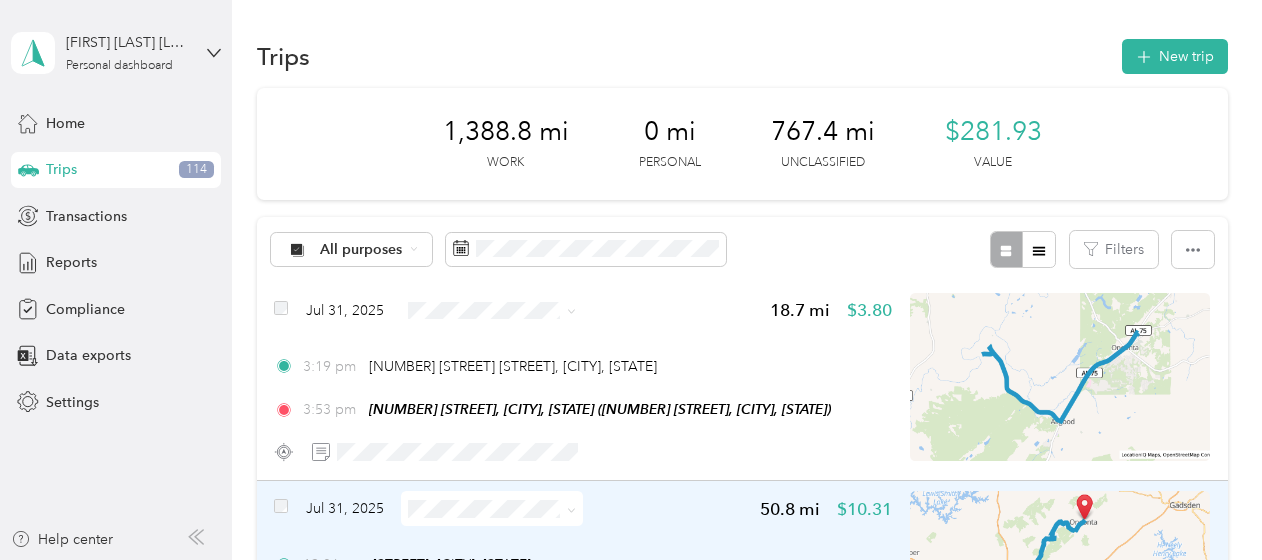 click at bounding box center (492, 508) 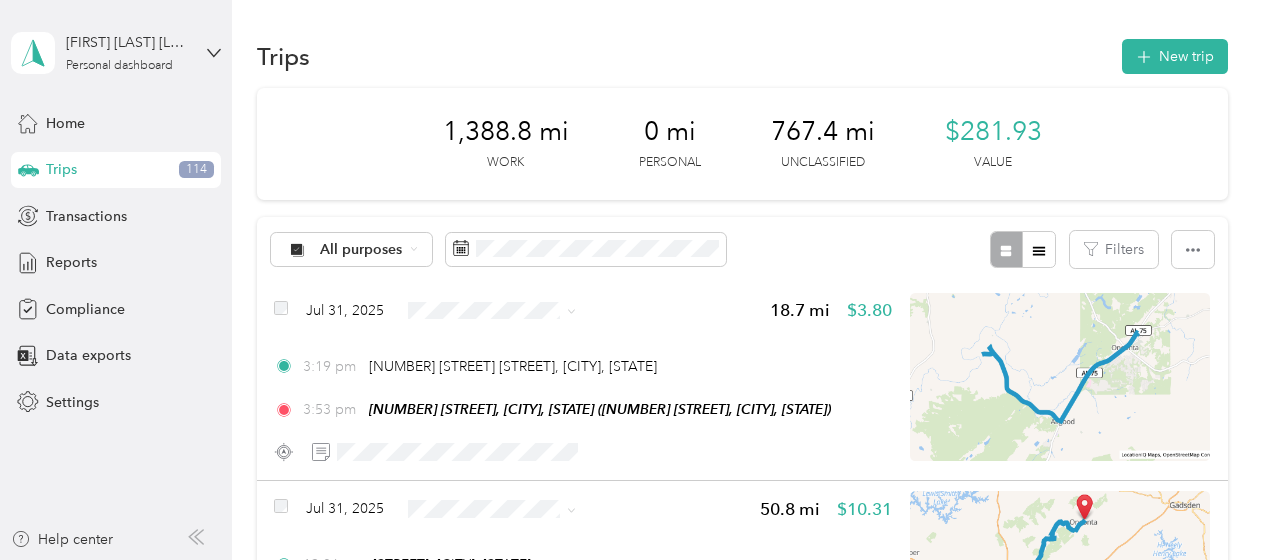 click on "Sales Call" at bounding box center (509, 434) 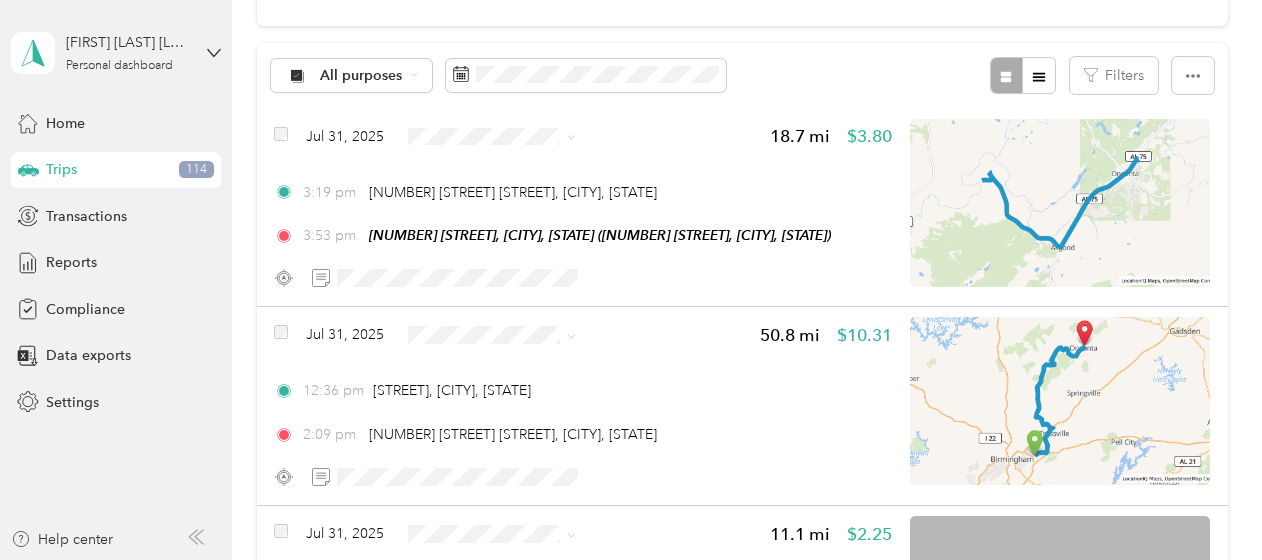 scroll, scrollTop: 182, scrollLeft: 0, axis: vertical 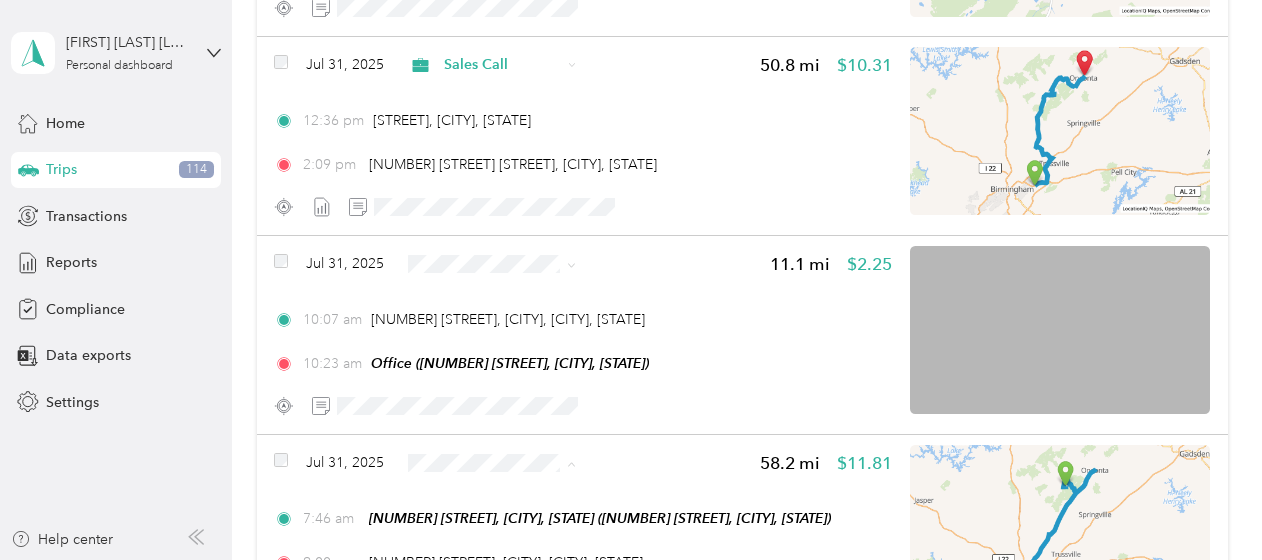 click on "Sales Call" at bounding box center (509, 498) 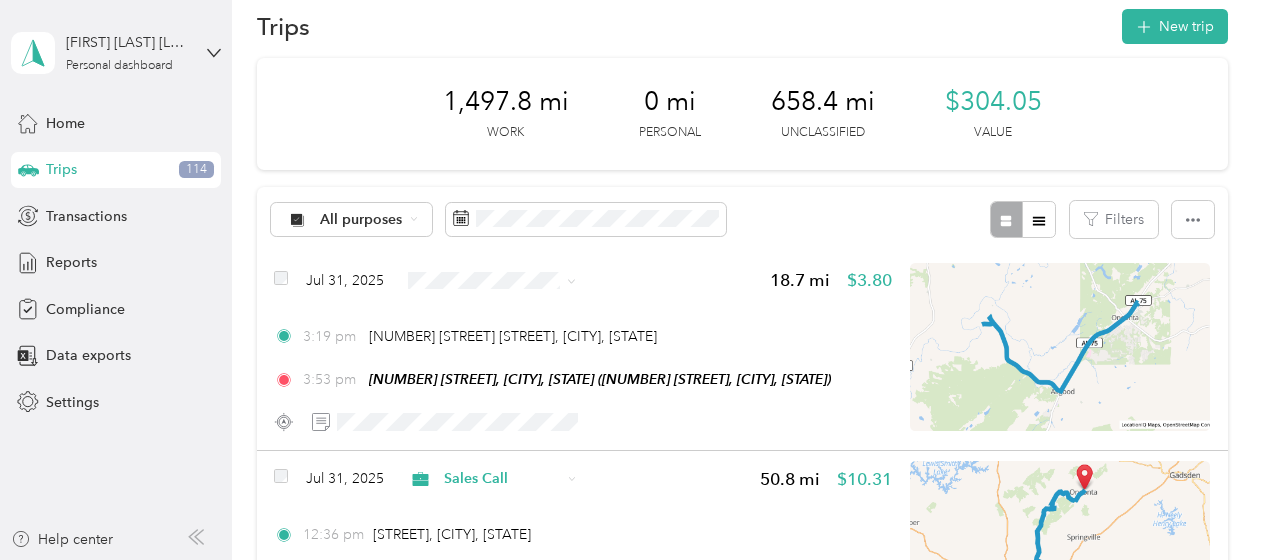 scroll, scrollTop: 0, scrollLeft: 0, axis: both 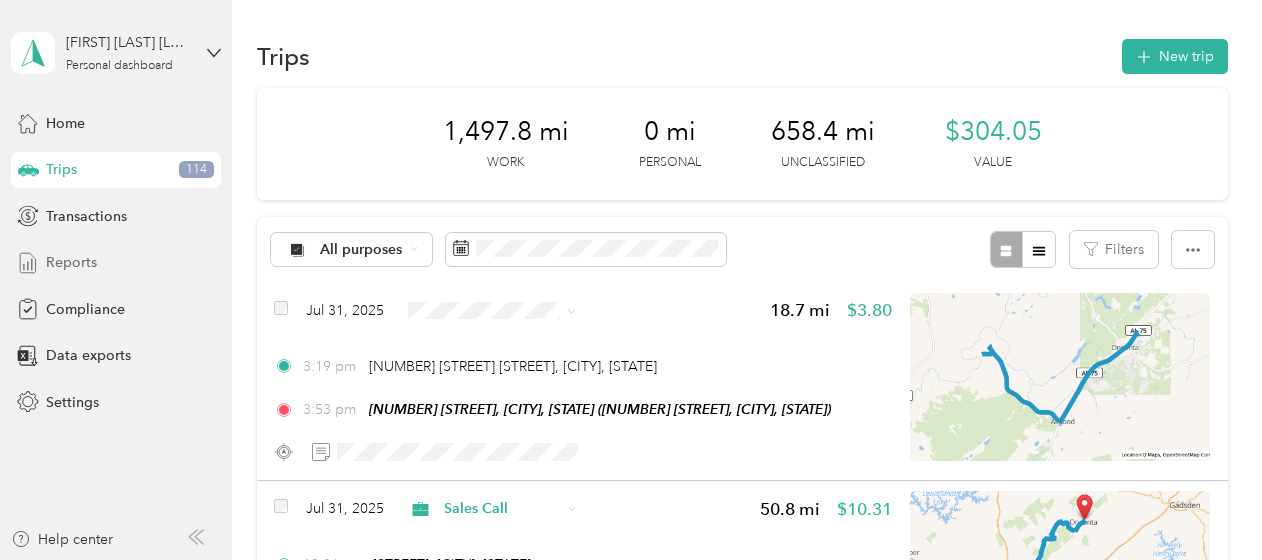 click on "Reports" at bounding box center (116, 263) 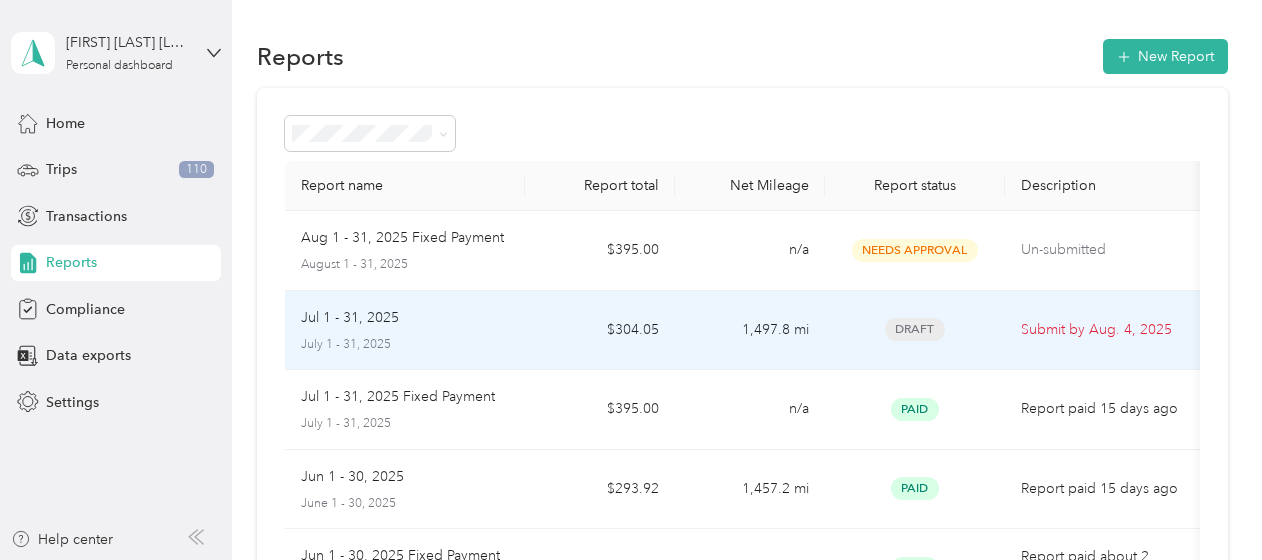 click on "Submit  by   Aug. 4, 2025" at bounding box center [1105, 330] 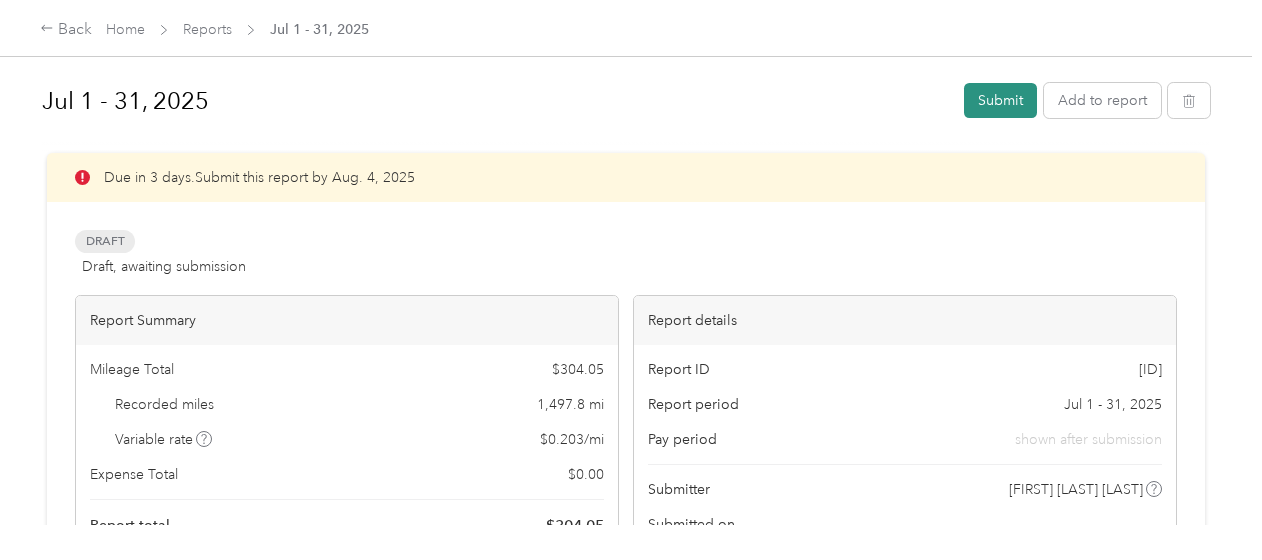 click on "Submit" at bounding box center [1000, 100] 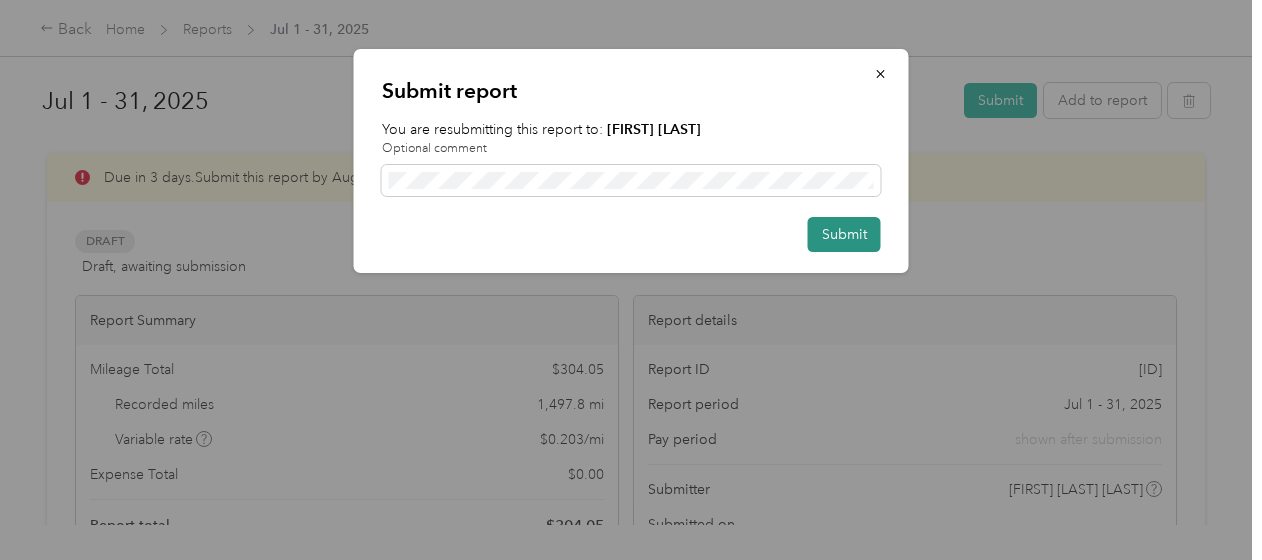 click on "Submit" at bounding box center (844, 234) 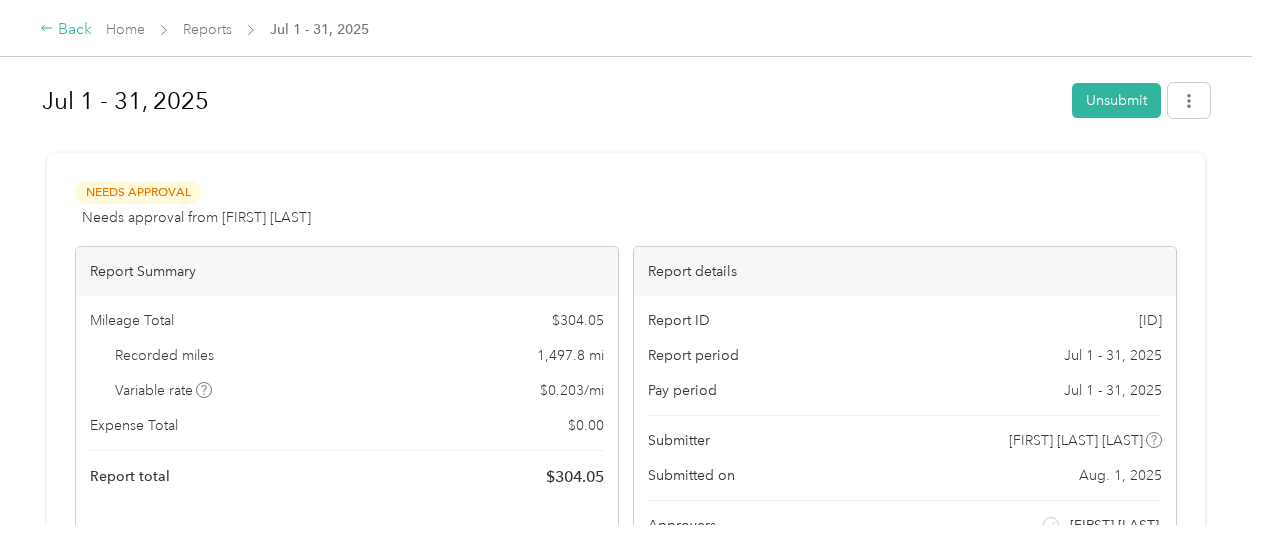 click on "Back" at bounding box center [66, 30] 